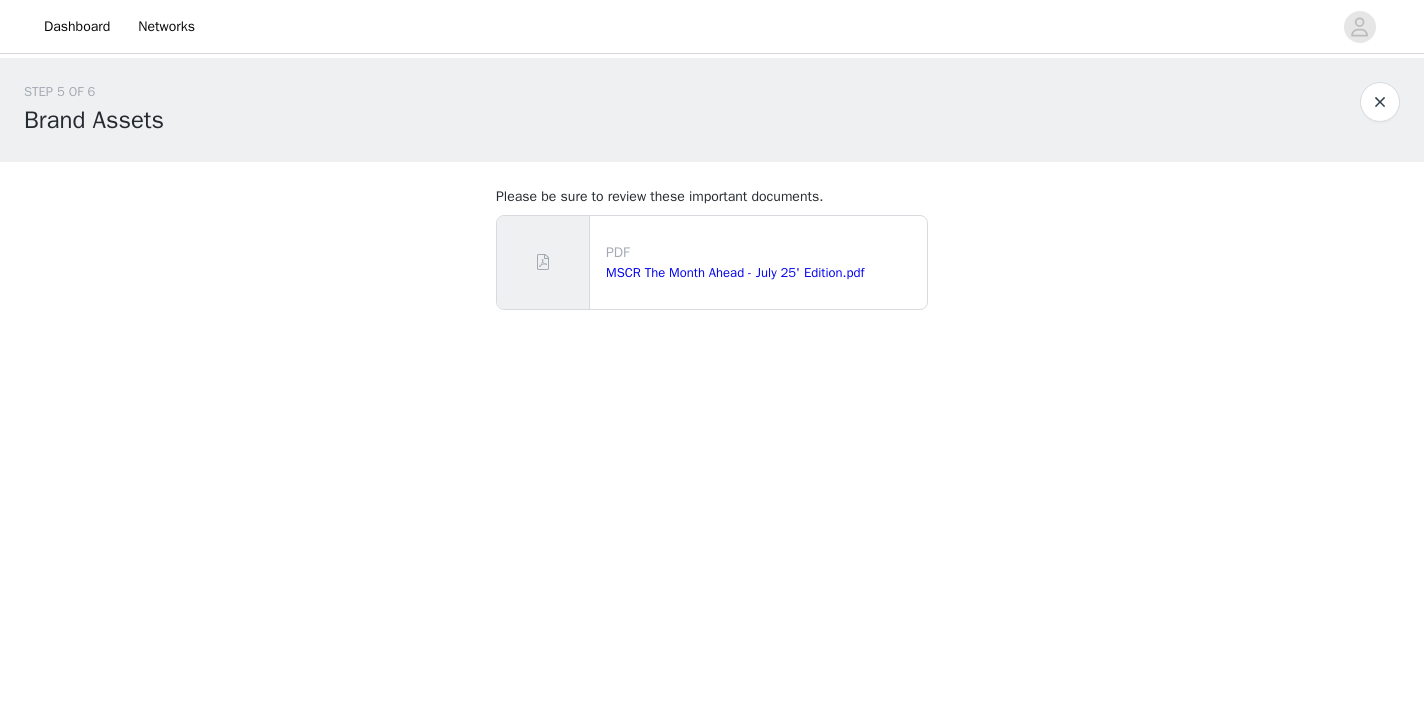 scroll, scrollTop: 0, scrollLeft: 0, axis: both 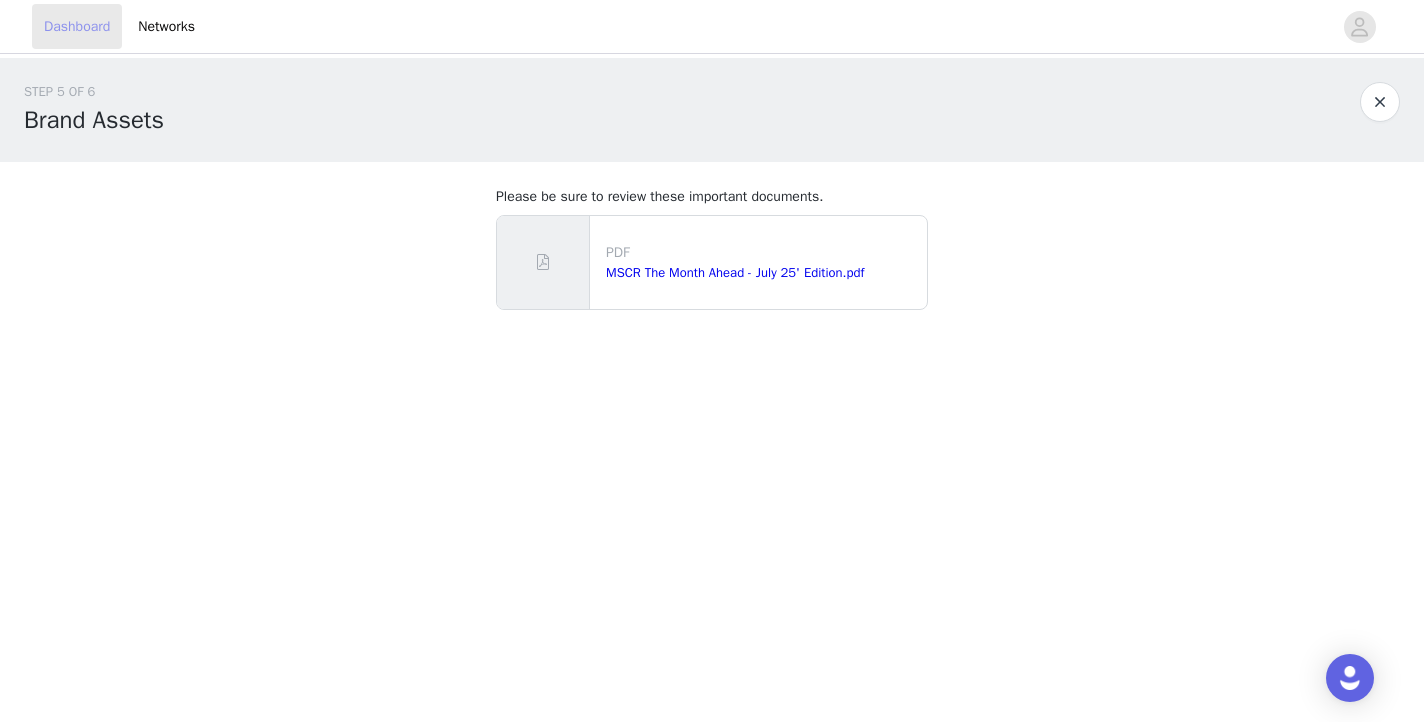 click on "Dashboard" at bounding box center [77, 26] 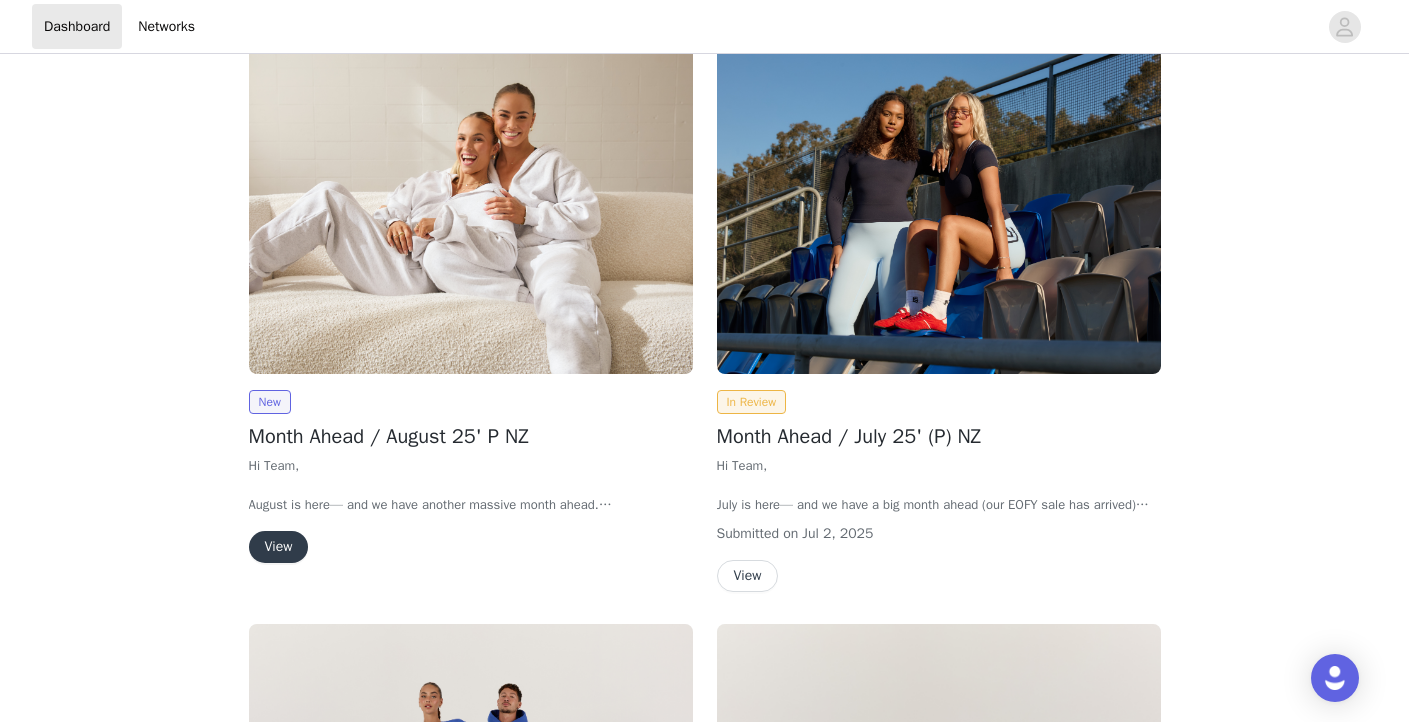 scroll, scrollTop: 137, scrollLeft: 0, axis: vertical 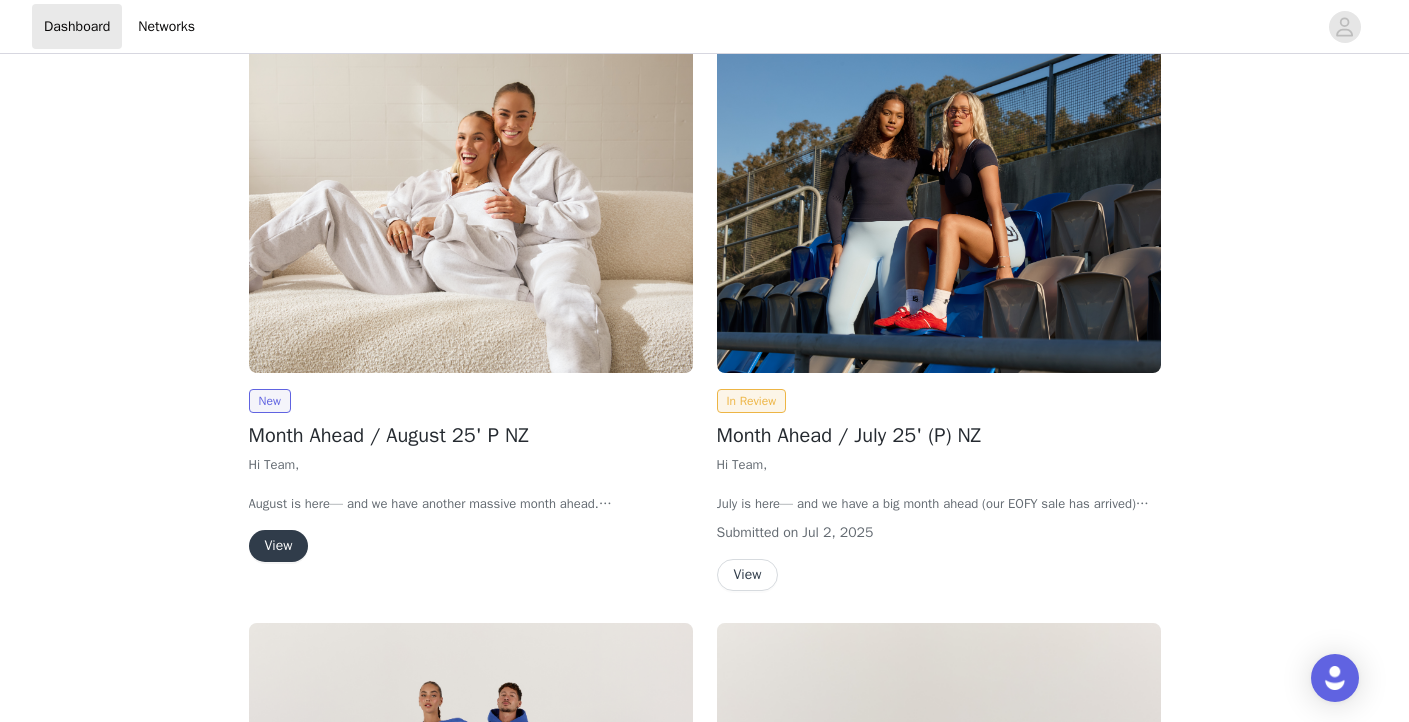 click on "View" at bounding box center [279, 546] 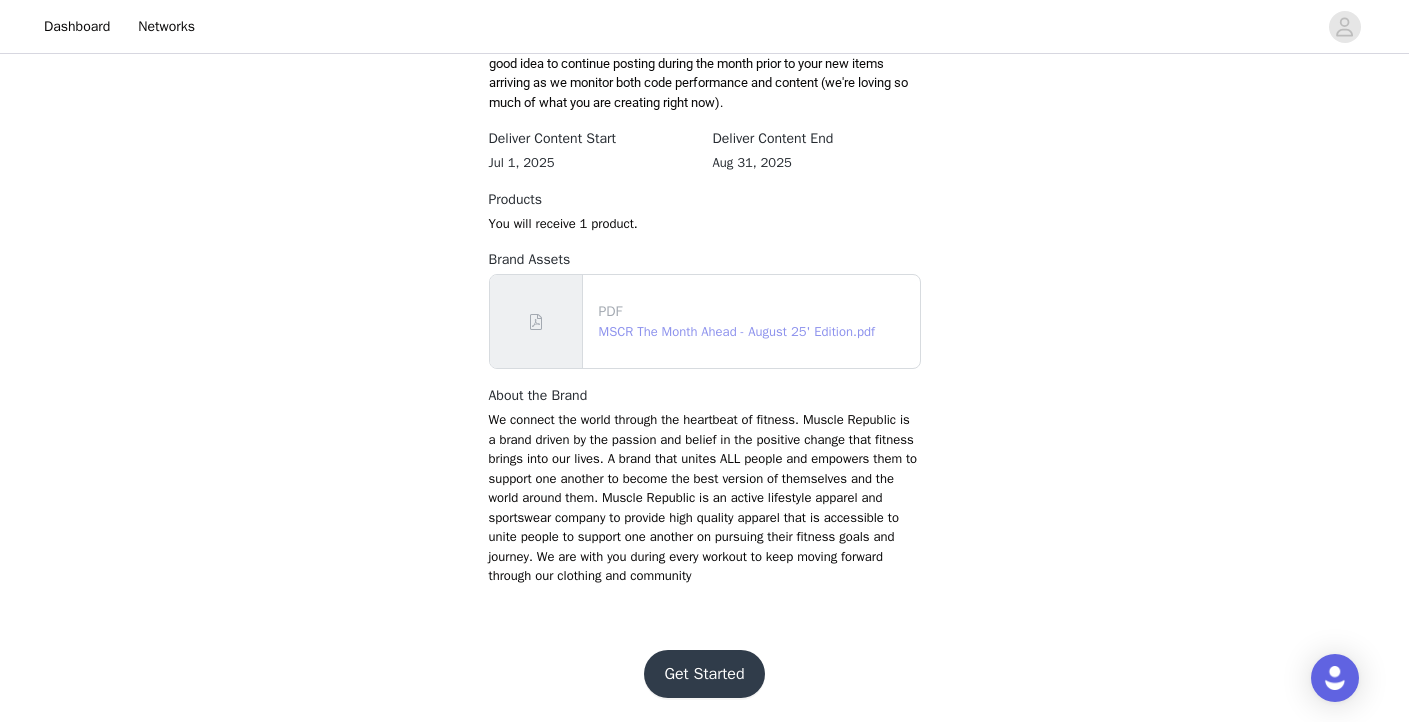 scroll, scrollTop: 699, scrollLeft: 0, axis: vertical 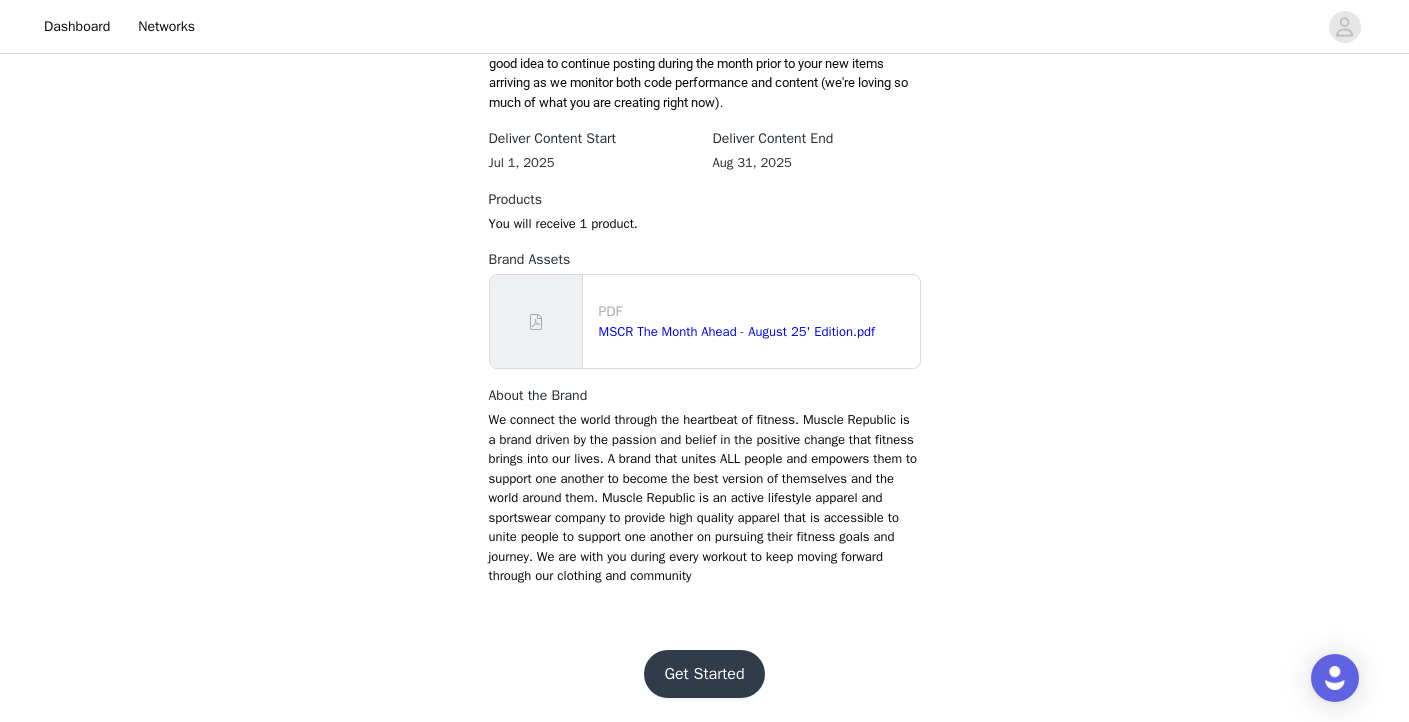 click on "Get Started" at bounding box center [704, 674] 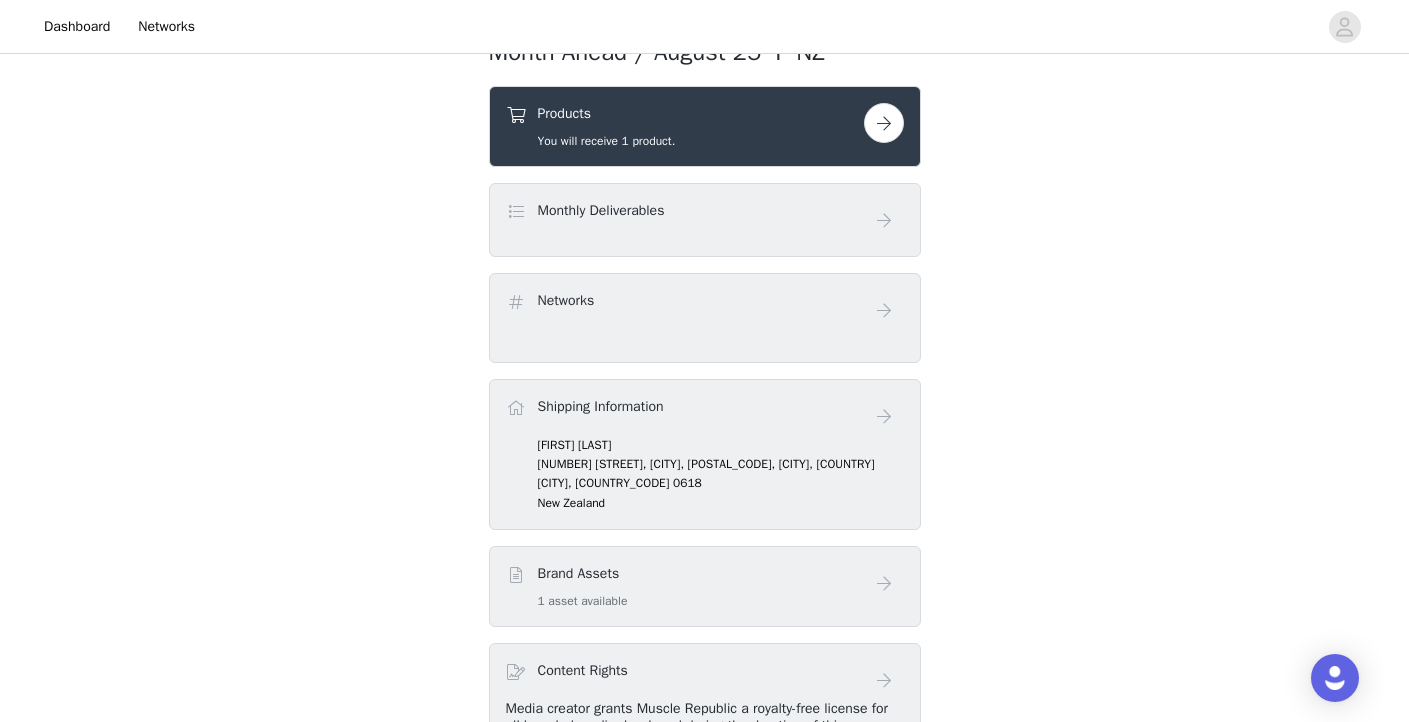 scroll, scrollTop: 361, scrollLeft: 0, axis: vertical 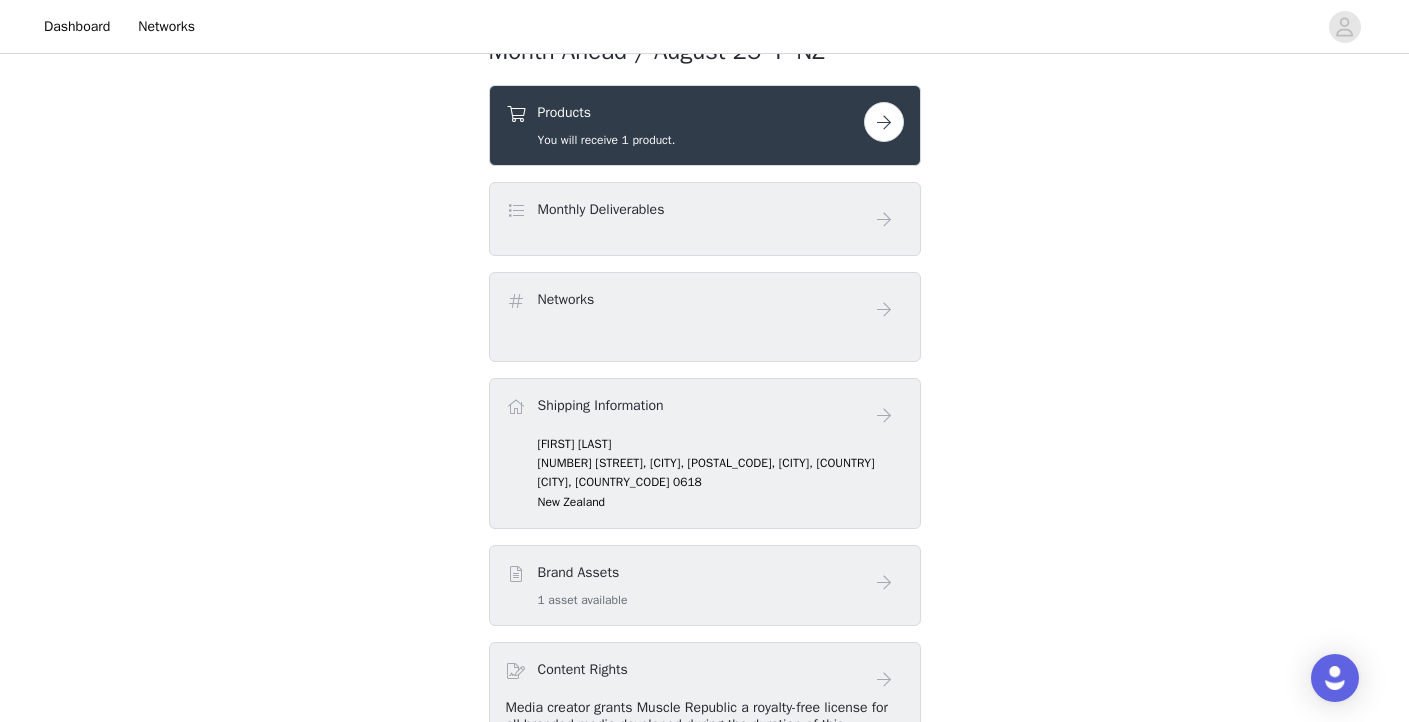 click at bounding box center [884, 122] 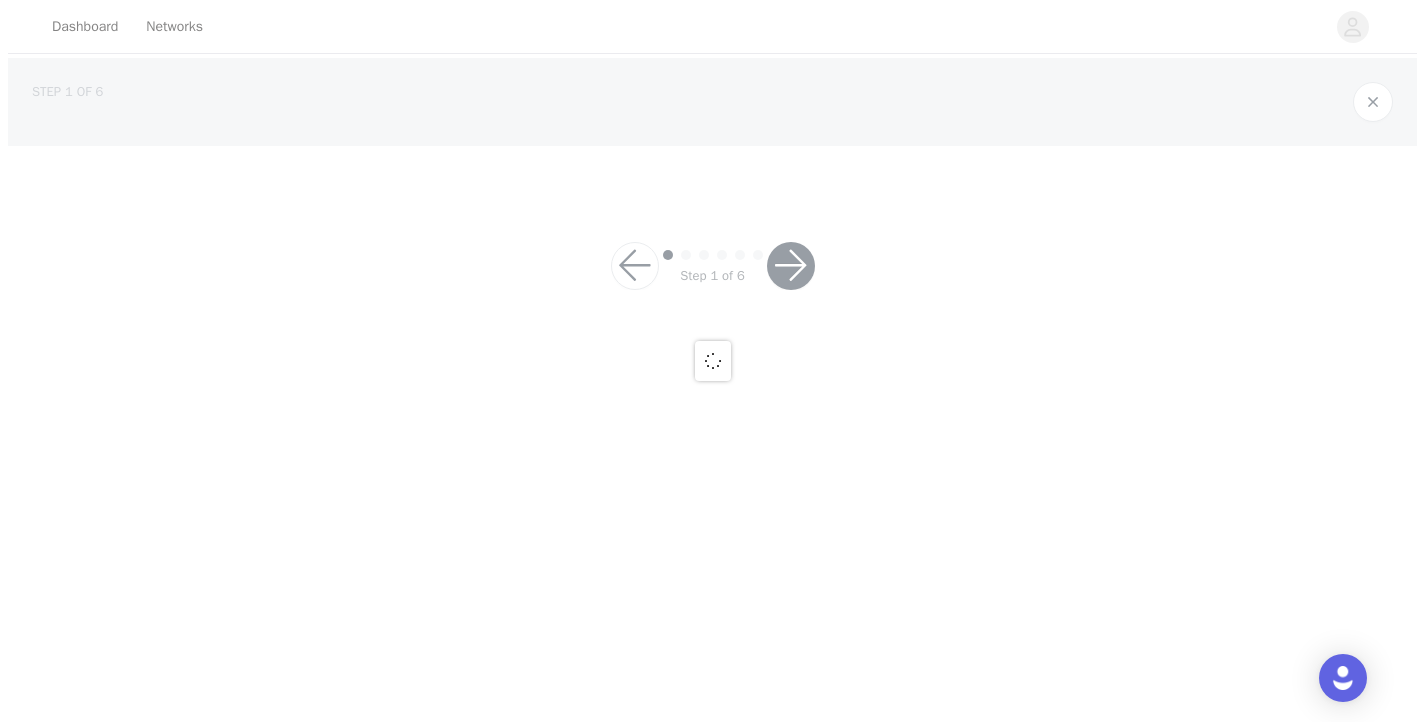 scroll, scrollTop: 0, scrollLeft: 0, axis: both 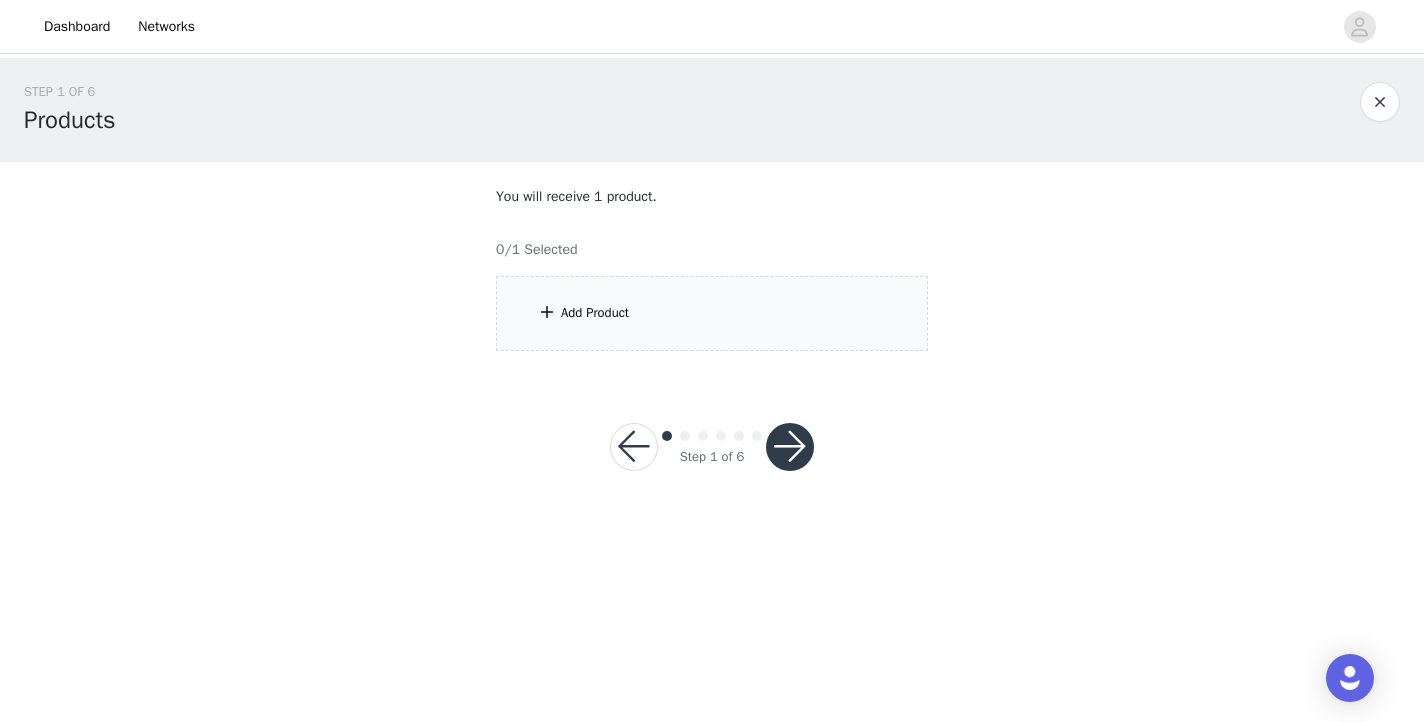 click on "Add Product" at bounding box center [712, 313] 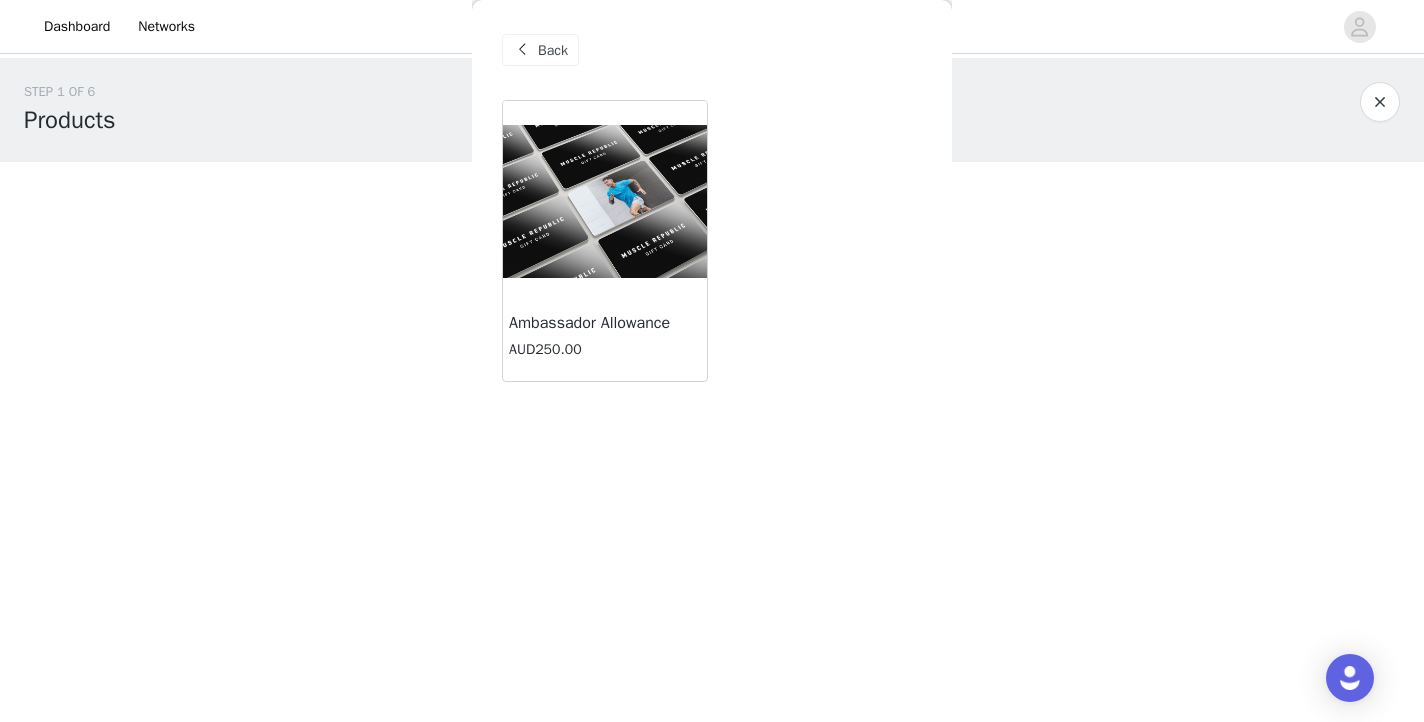 click on "Ambassador Allowance   AUD250.00" at bounding box center (605, 341) 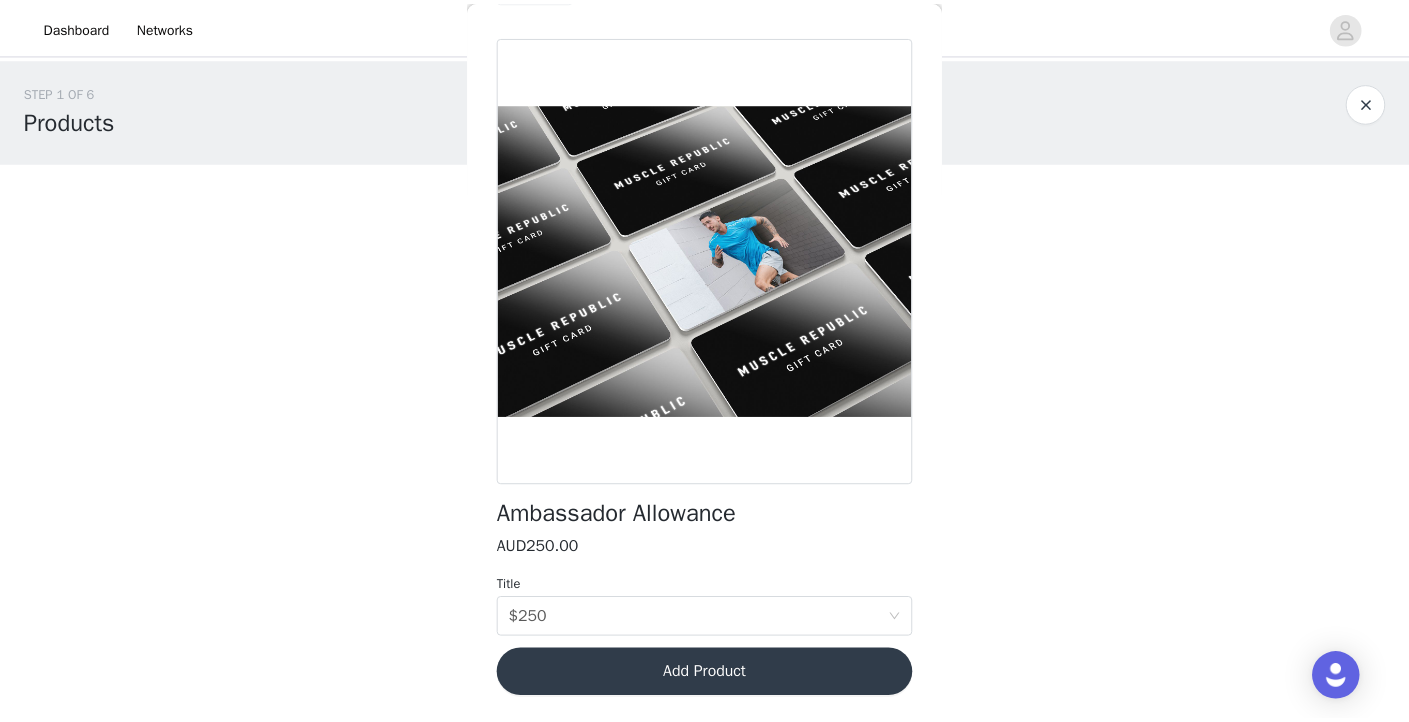 scroll, scrollTop: 64, scrollLeft: 0, axis: vertical 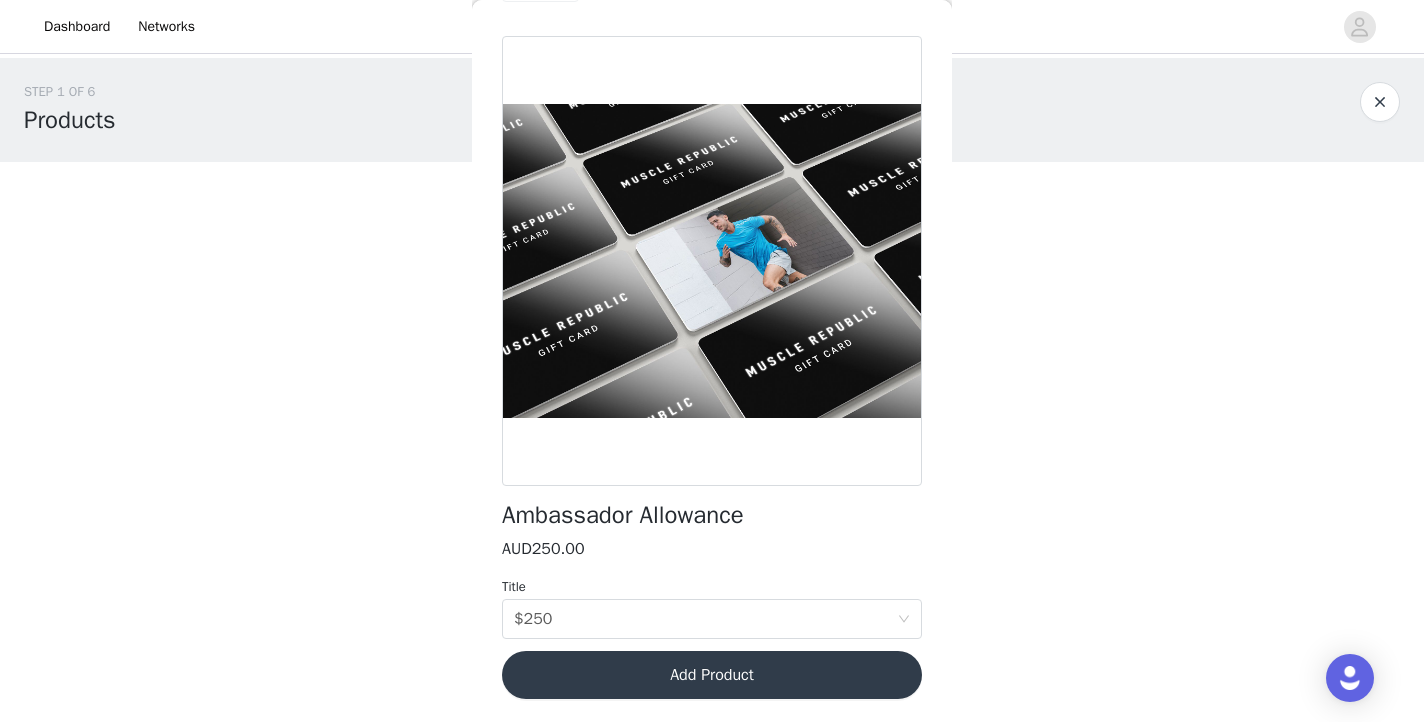 click on "Add Product" at bounding box center (712, 675) 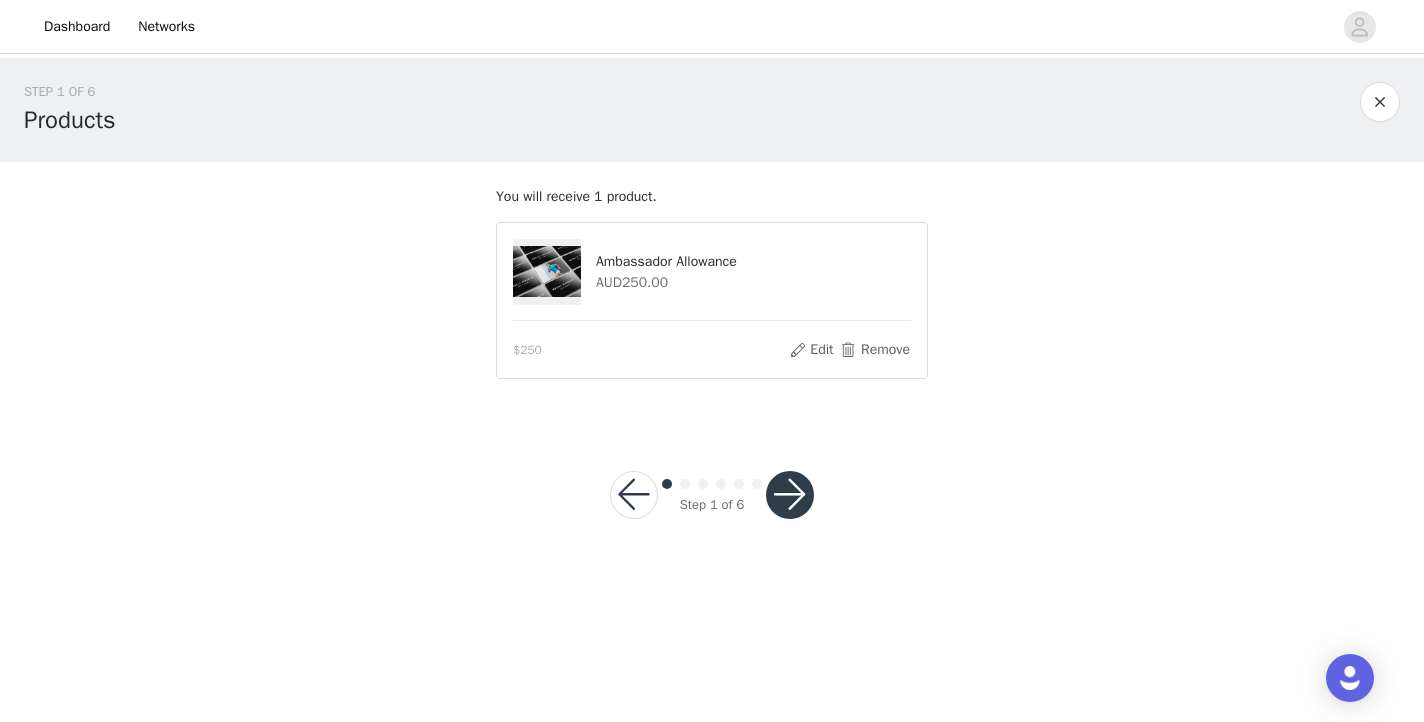 click at bounding box center (790, 495) 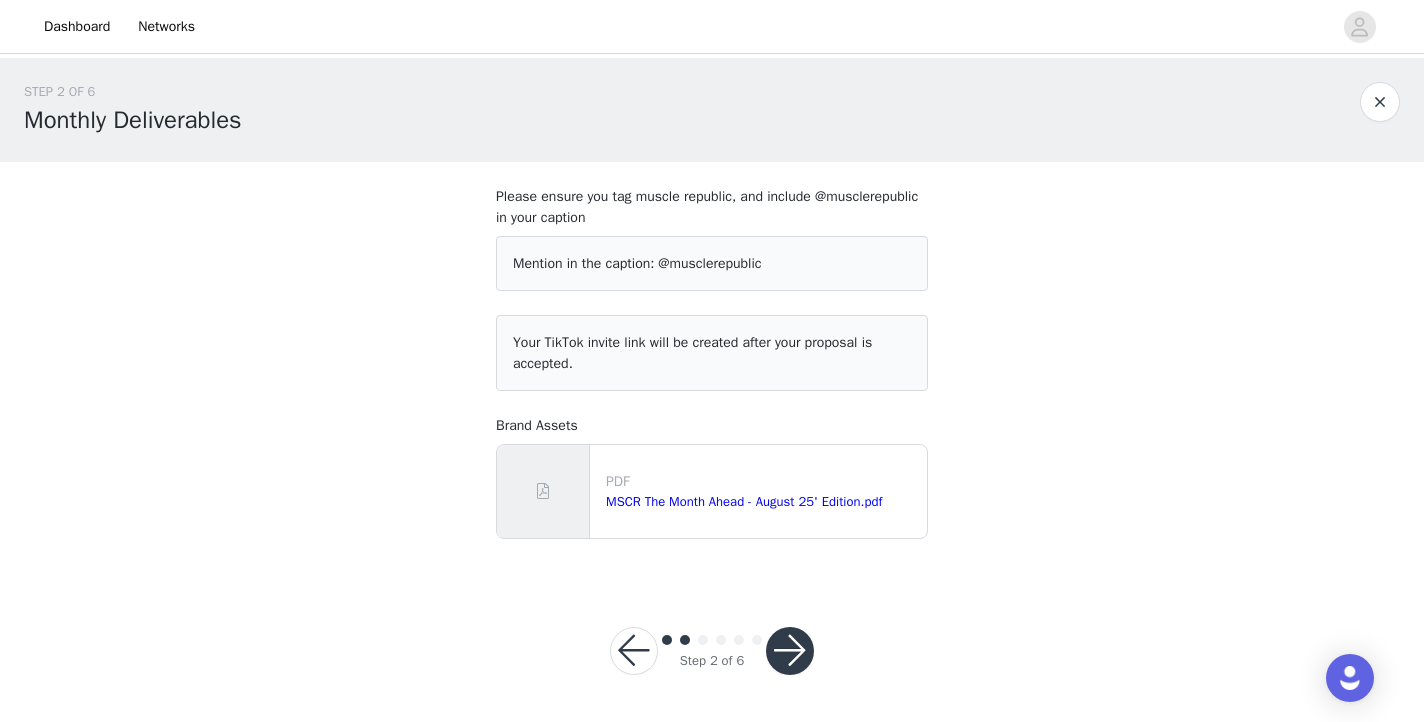 click at bounding box center (790, 651) 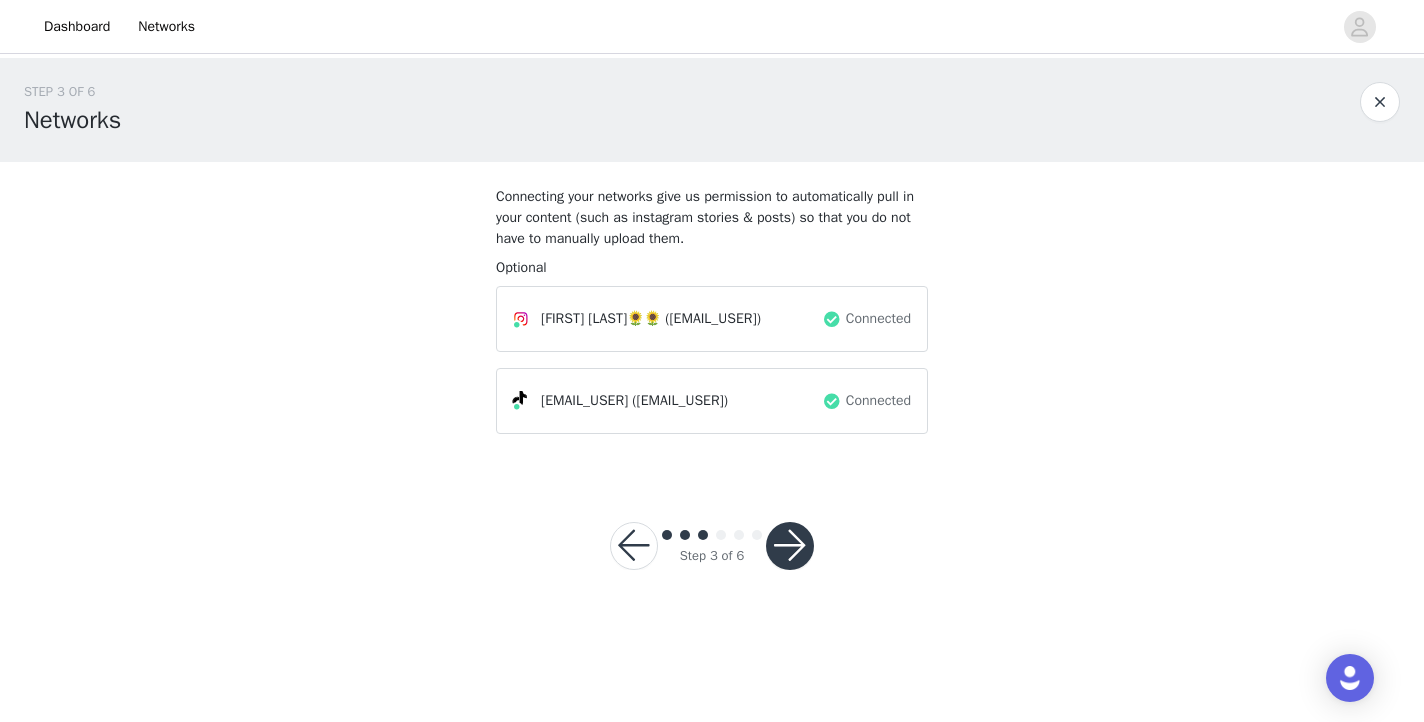 click at bounding box center [790, 546] 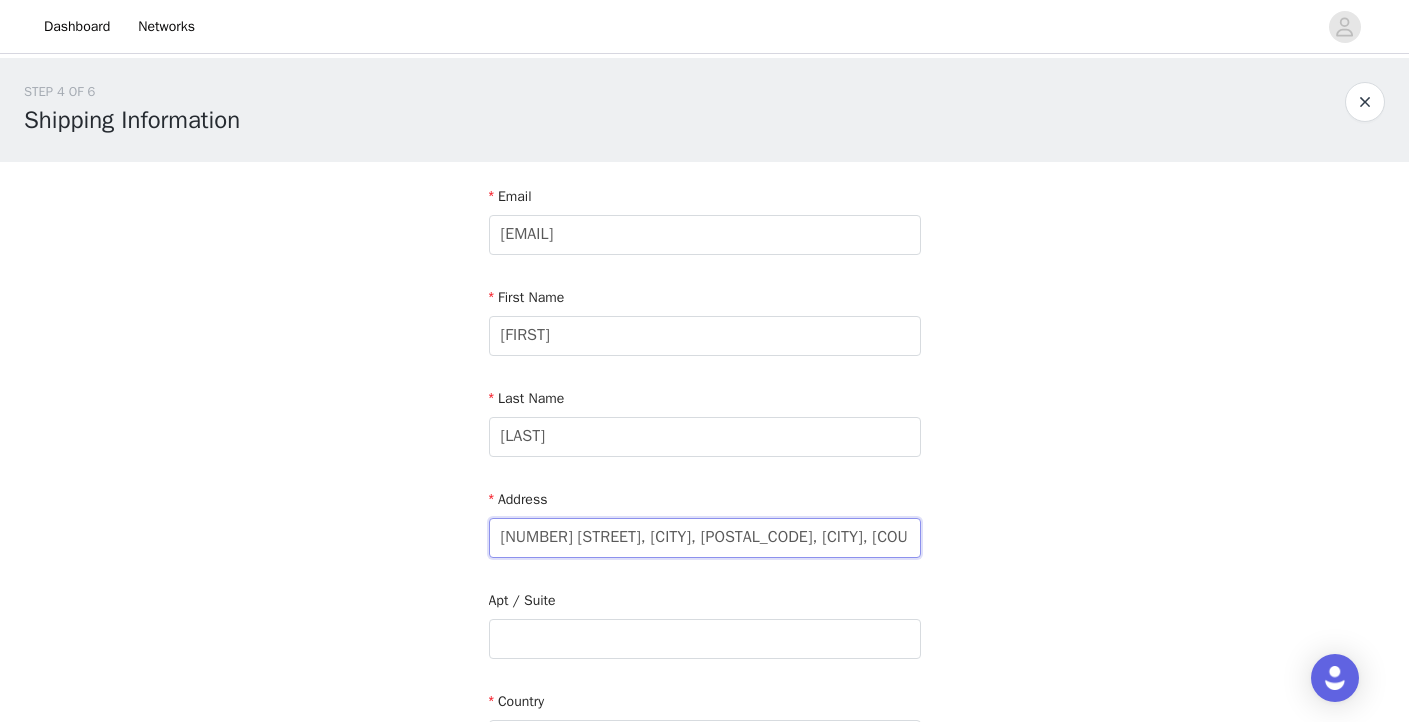 drag, startPoint x: 738, startPoint y: 534, endPoint x: 507, endPoint y: 531, distance: 231.01949 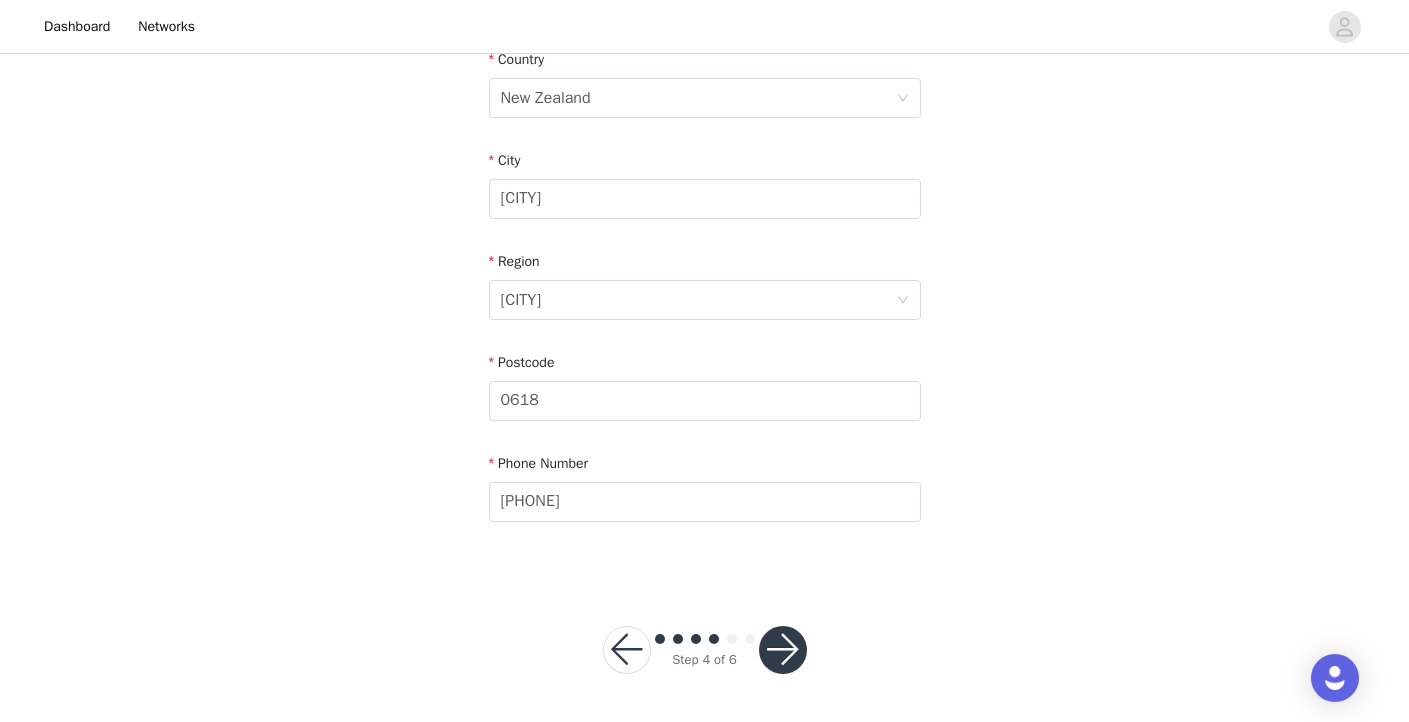 scroll, scrollTop: 641, scrollLeft: 0, axis: vertical 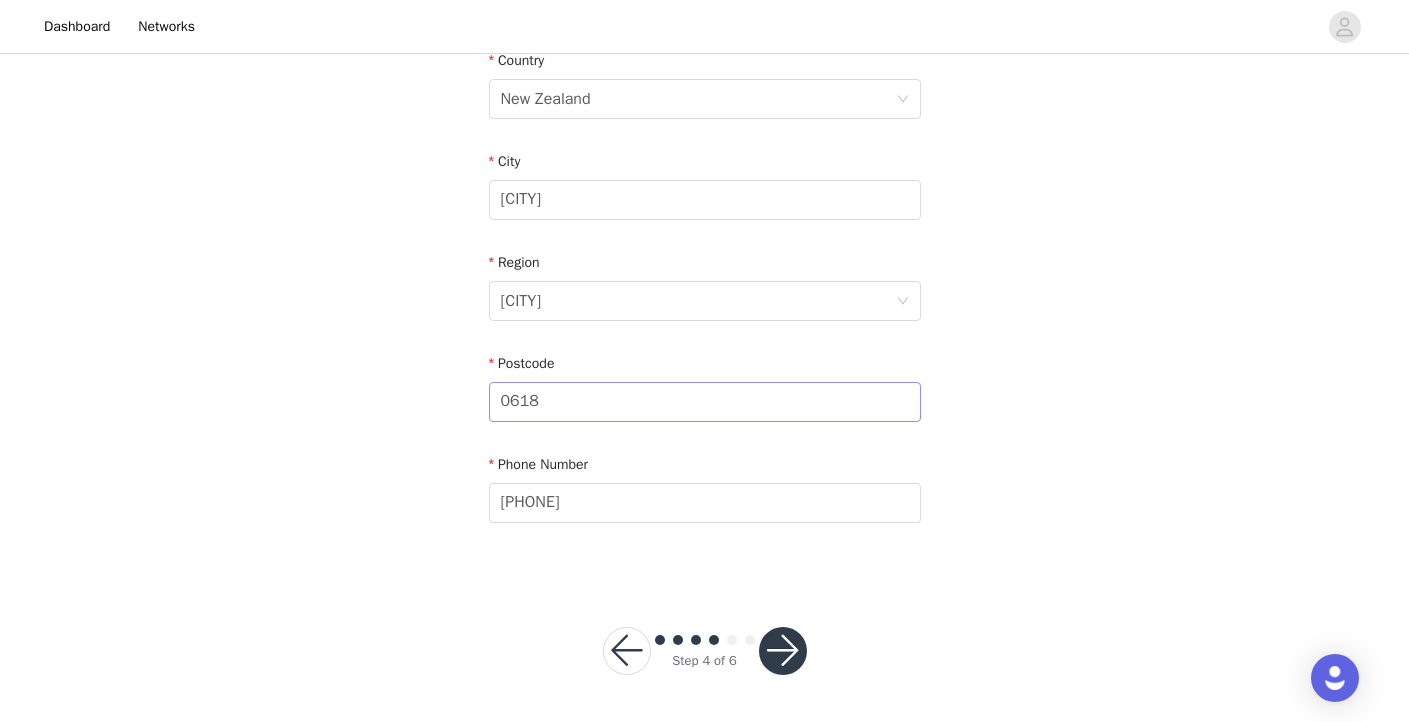 type on "[NUMBER] [STREET], [CITY], [POSTAL_CODE], [CITY], [COUNTRY]" 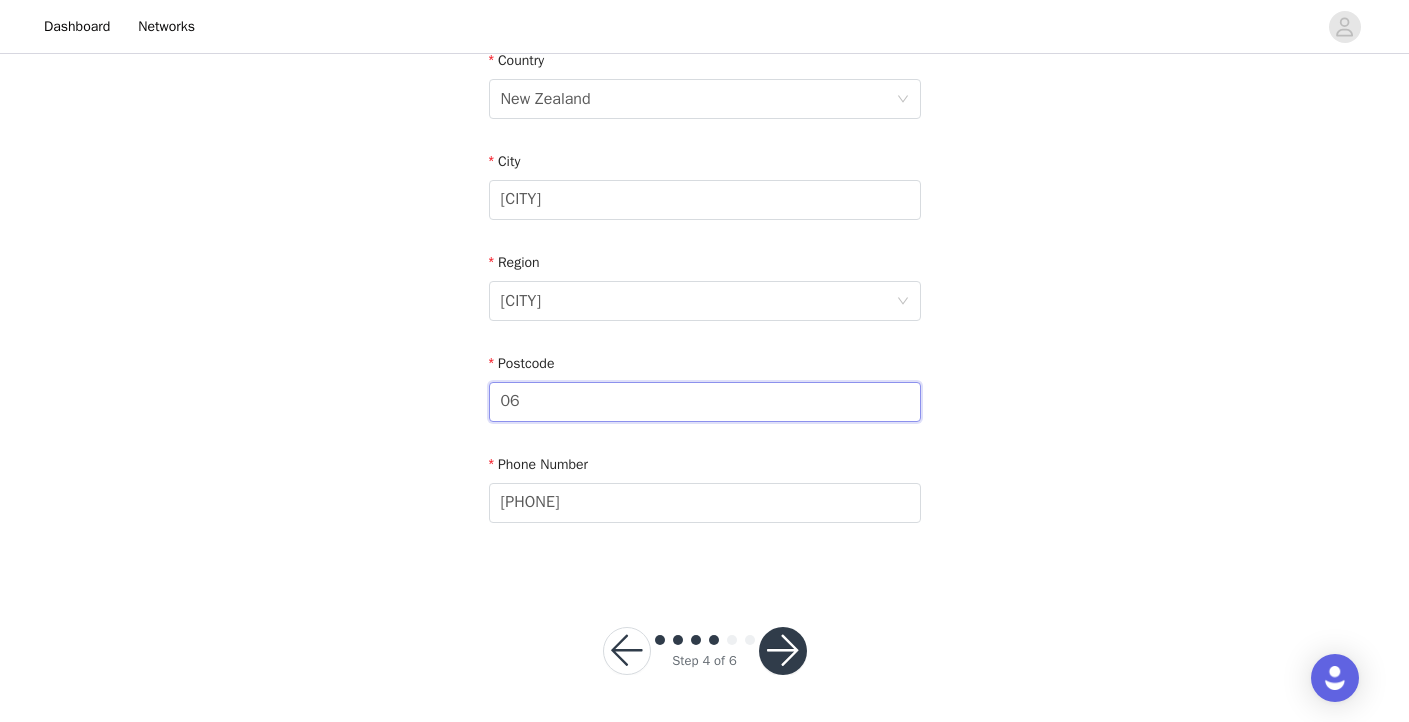 type on "0" 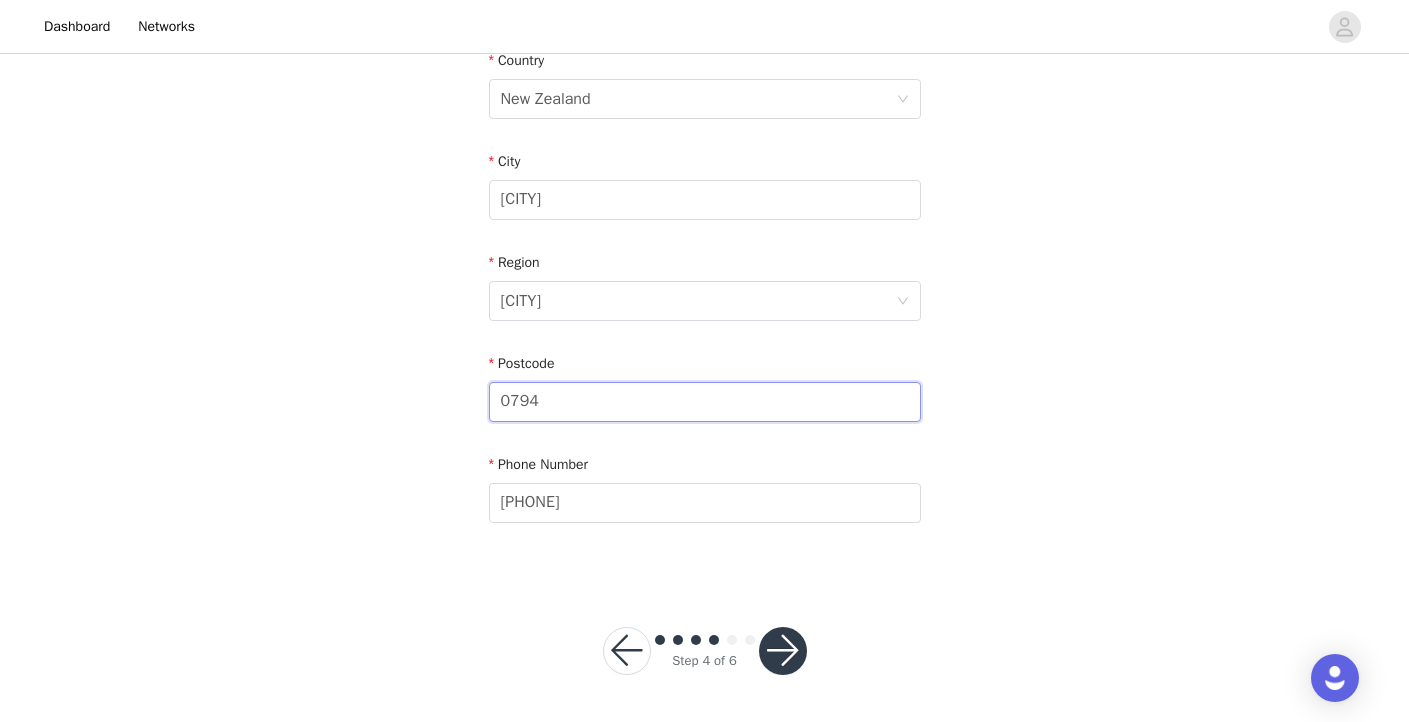 type on "0794" 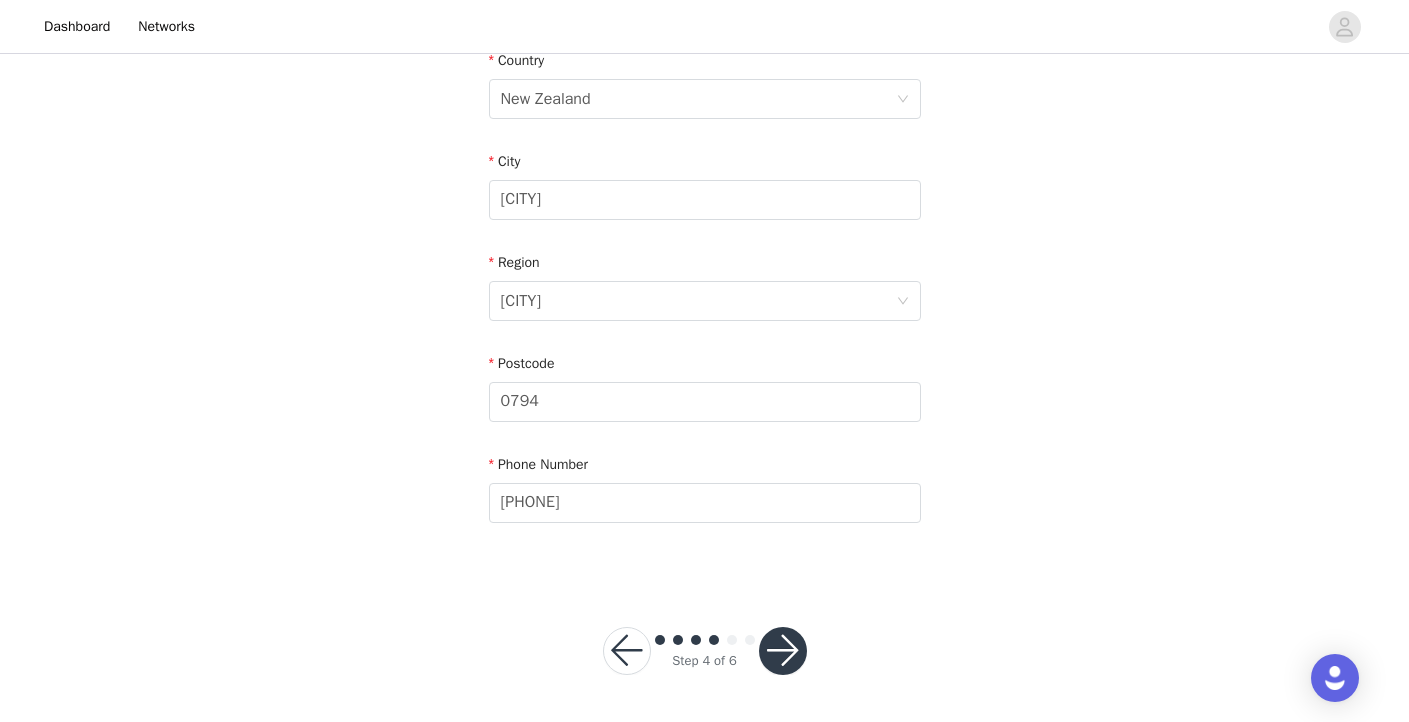 click at bounding box center [783, 651] 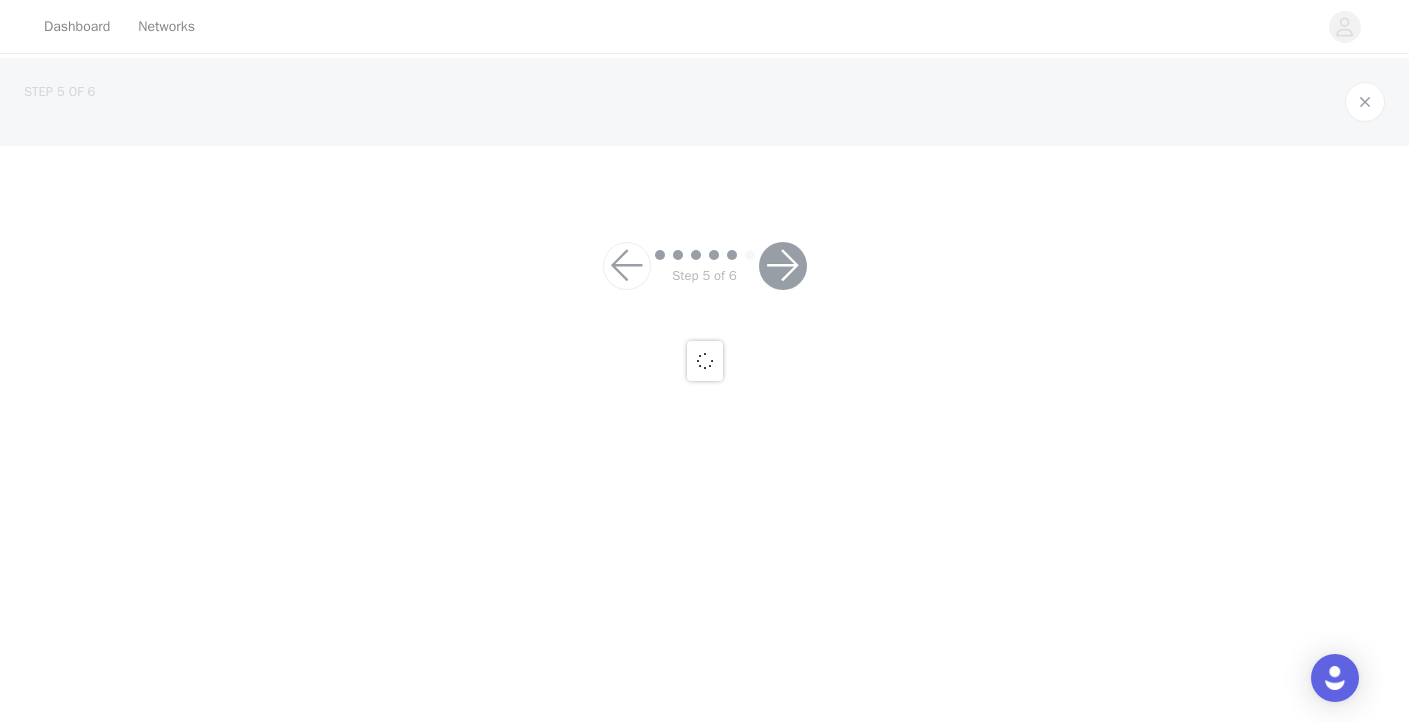 scroll, scrollTop: 0, scrollLeft: 0, axis: both 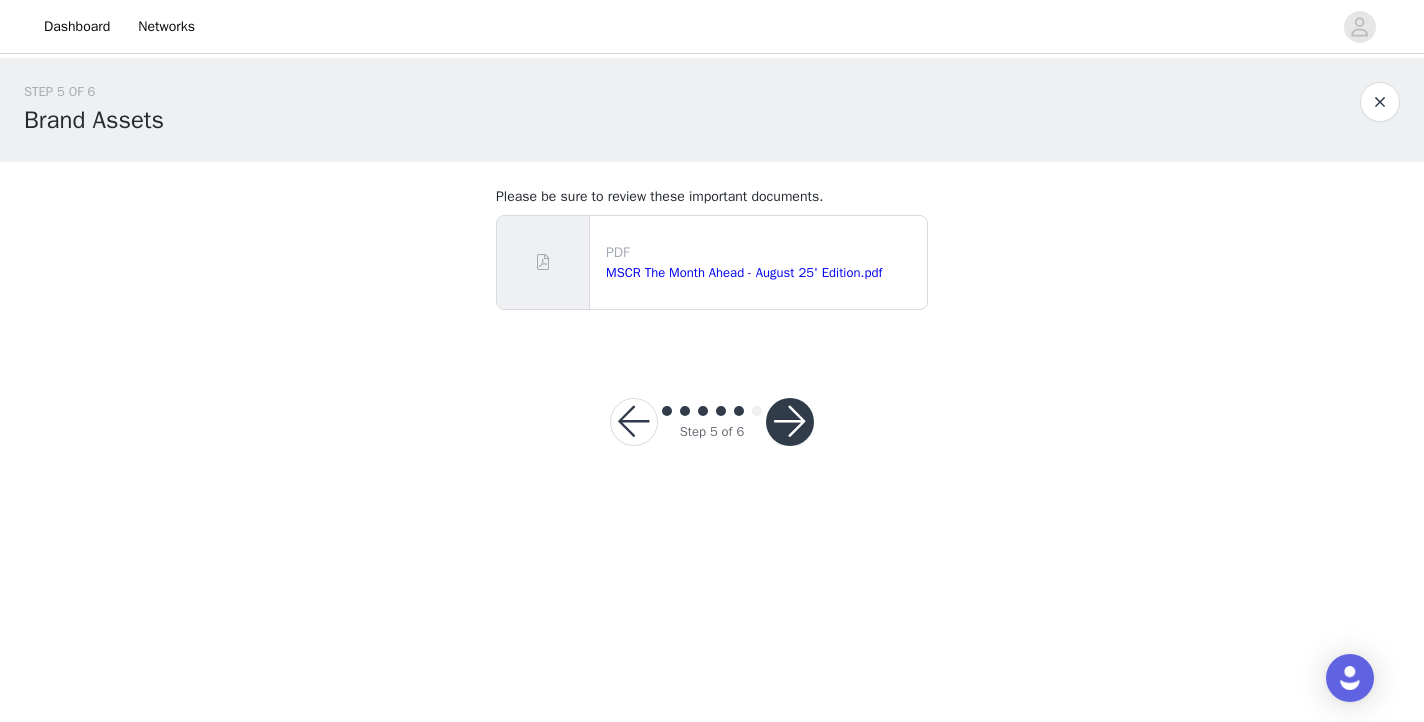 click at bounding box center (790, 422) 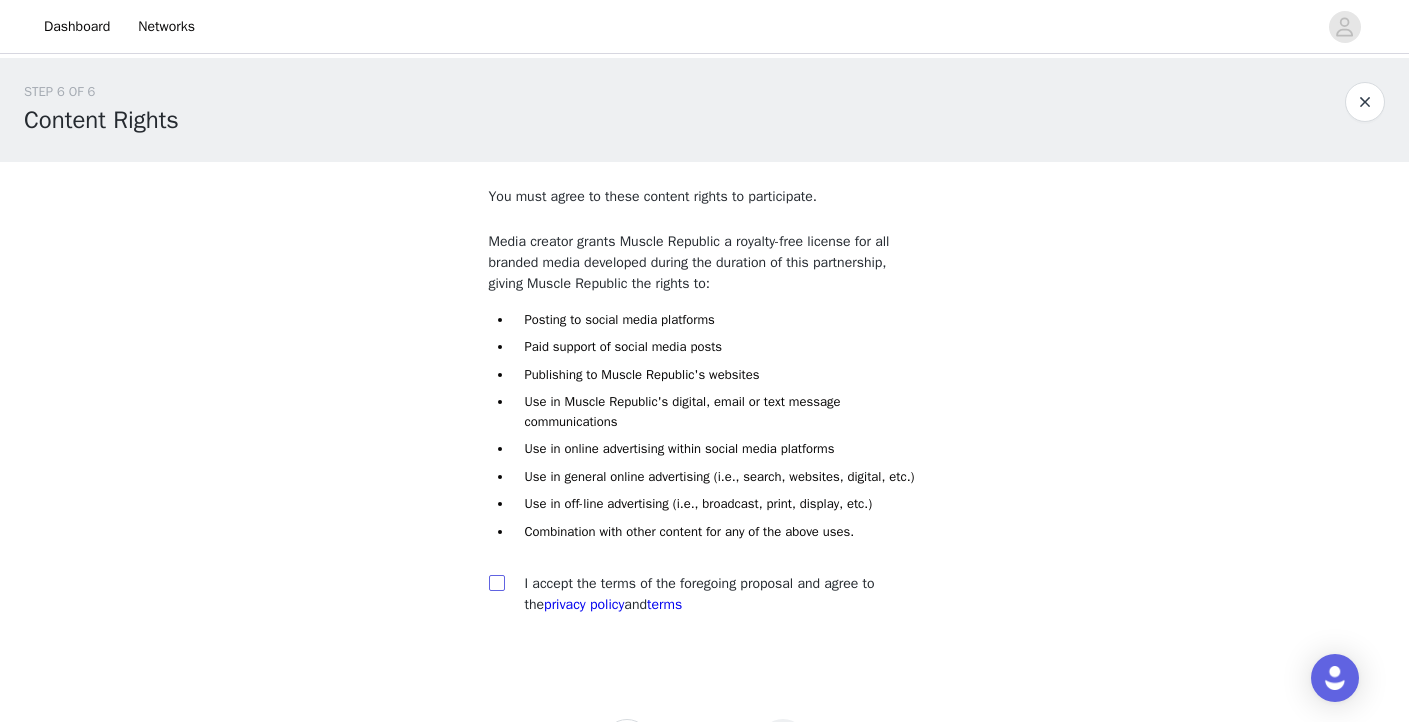 click at bounding box center [497, 583] 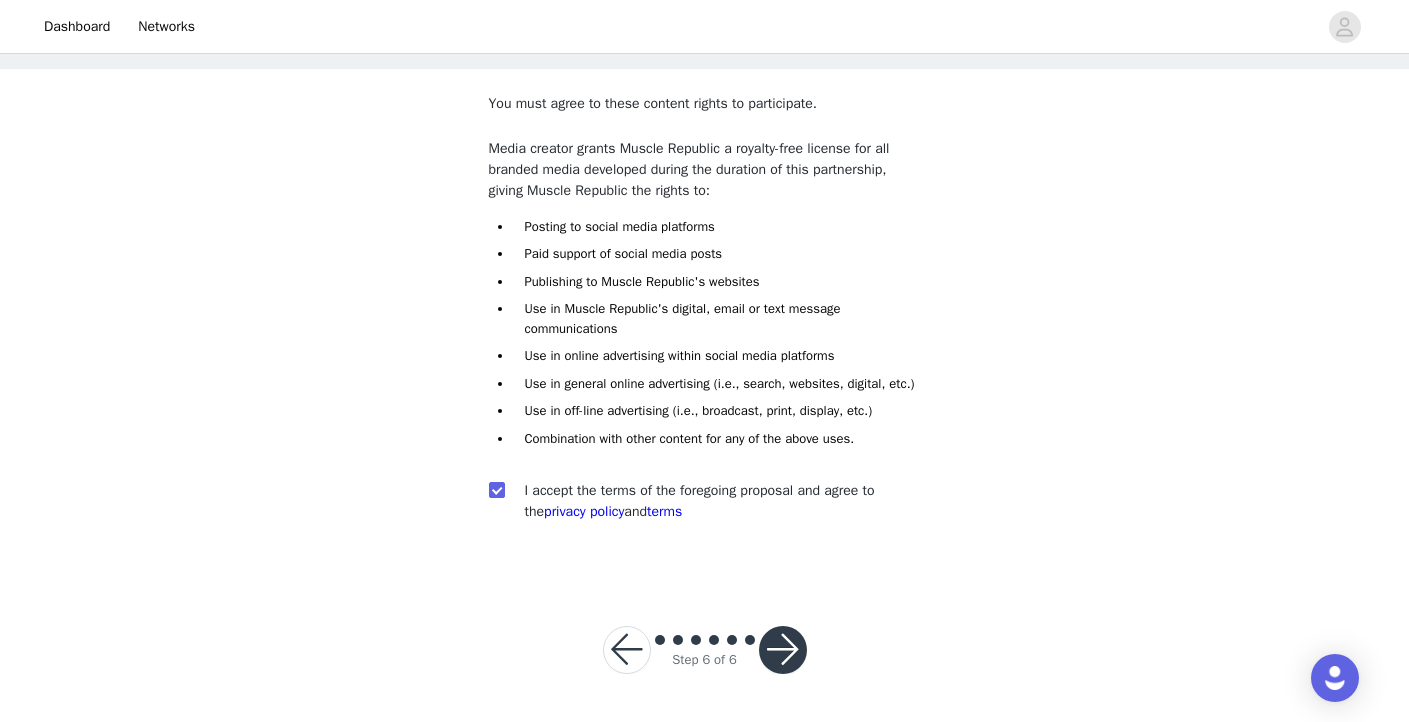 scroll, scrollTop: 107, scrollLeft: 0, axis: vertical 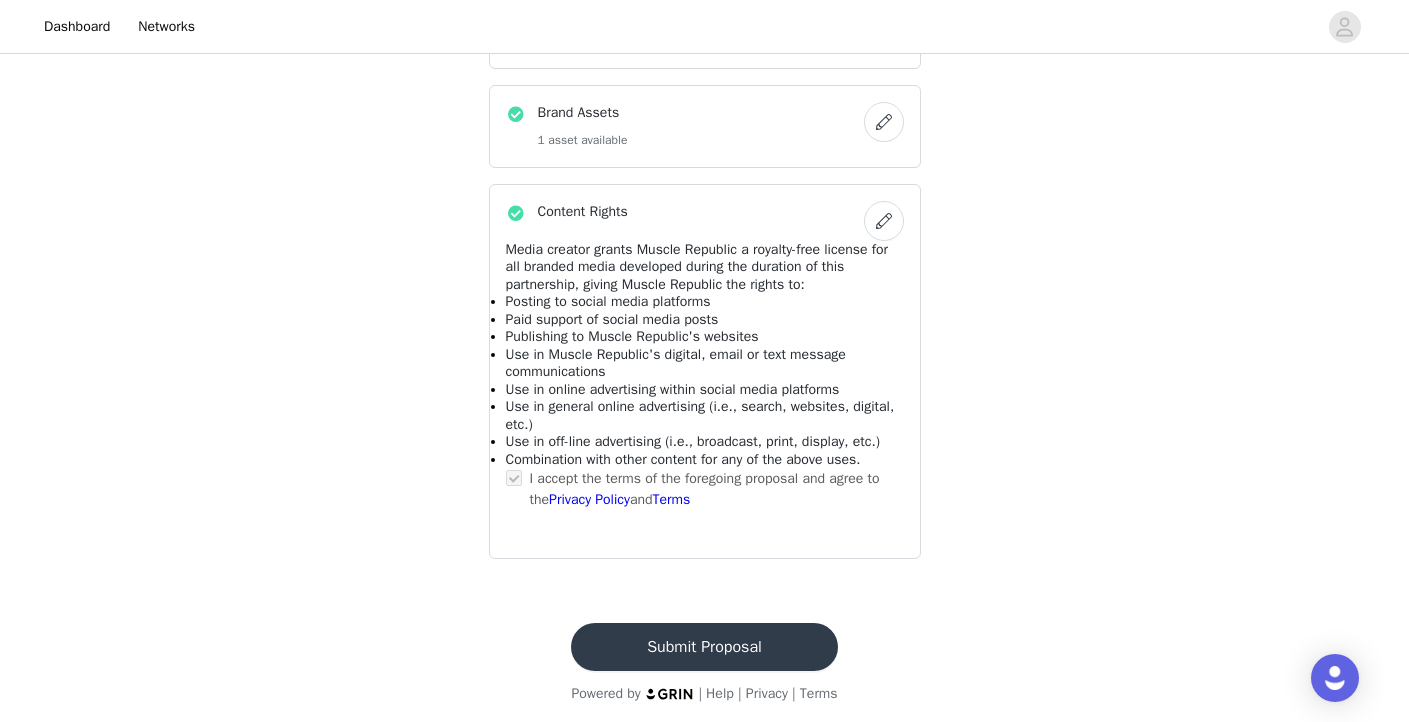 click on "Submit Proposal" at bounding box center (704, 647) 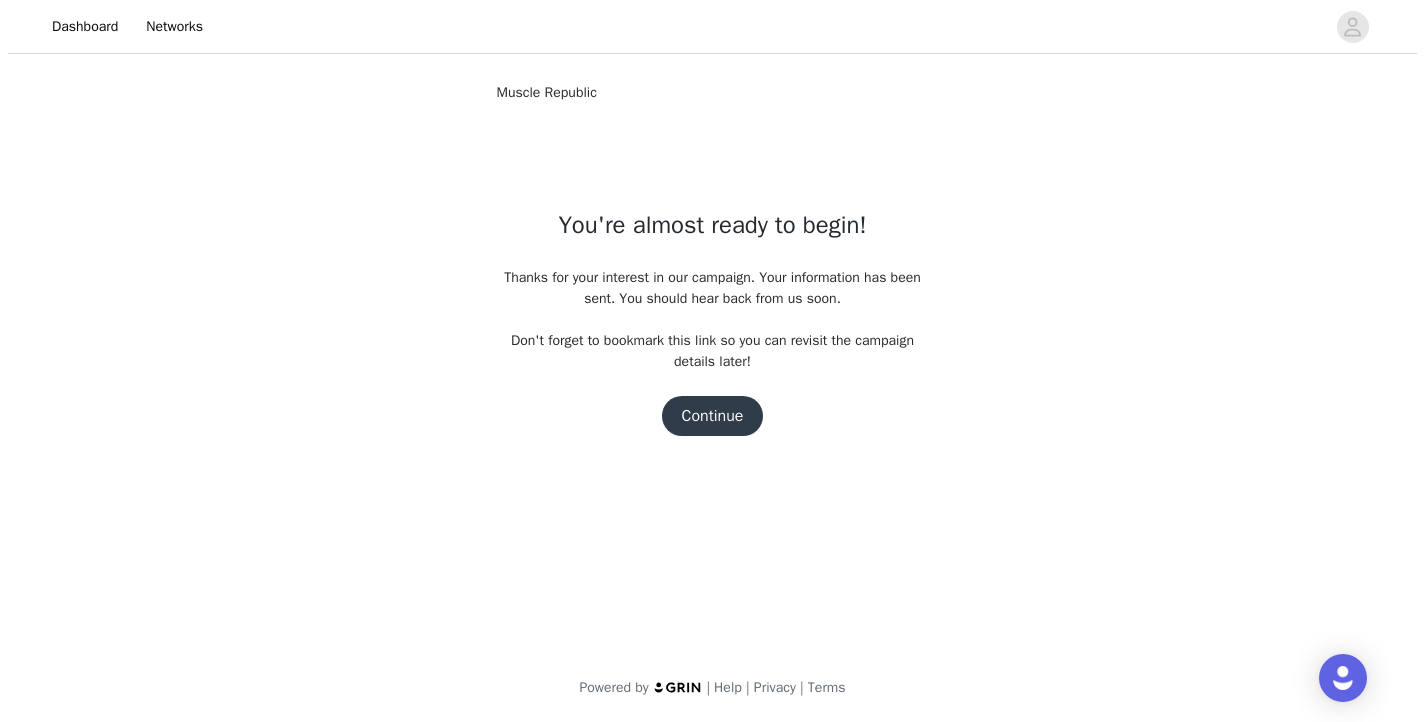 scroll, scrollTop: 0, scrollLeft: 0, axis: both 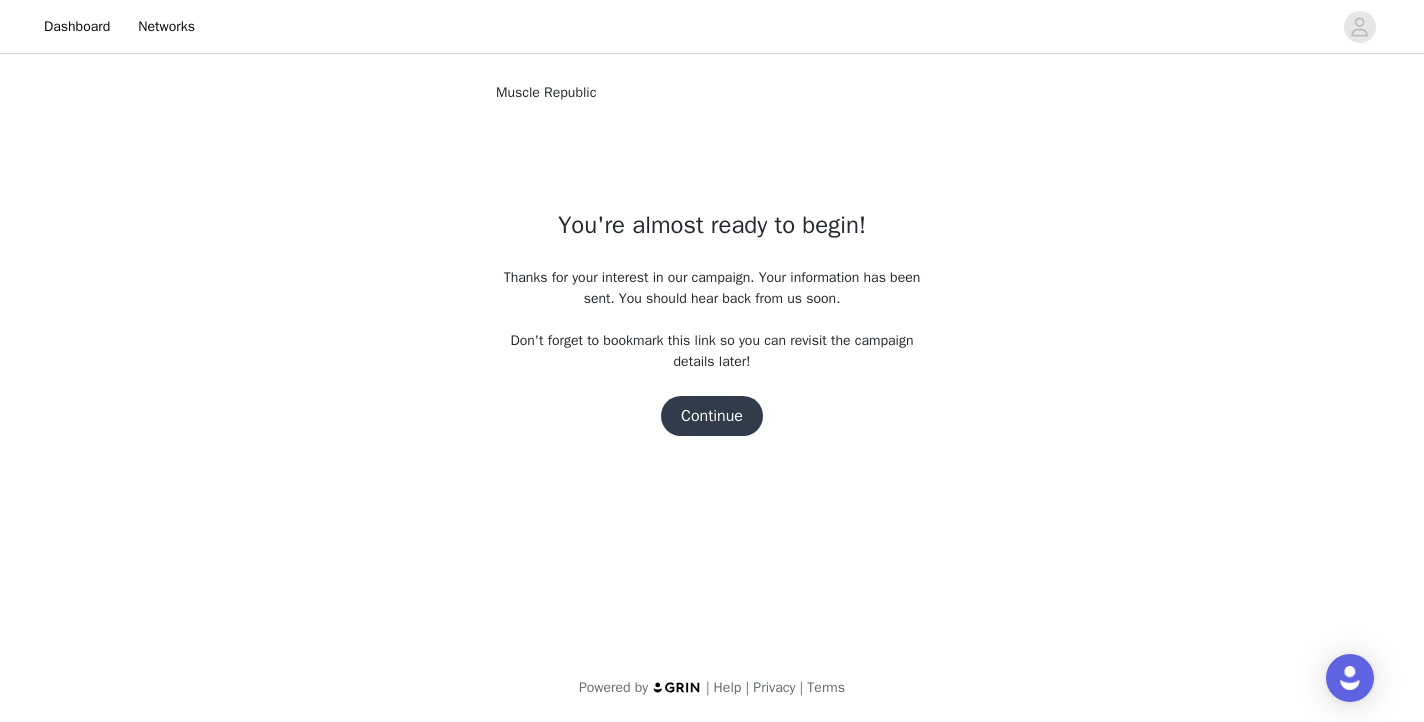 click on "Continue" at bounding box center (712, 416) 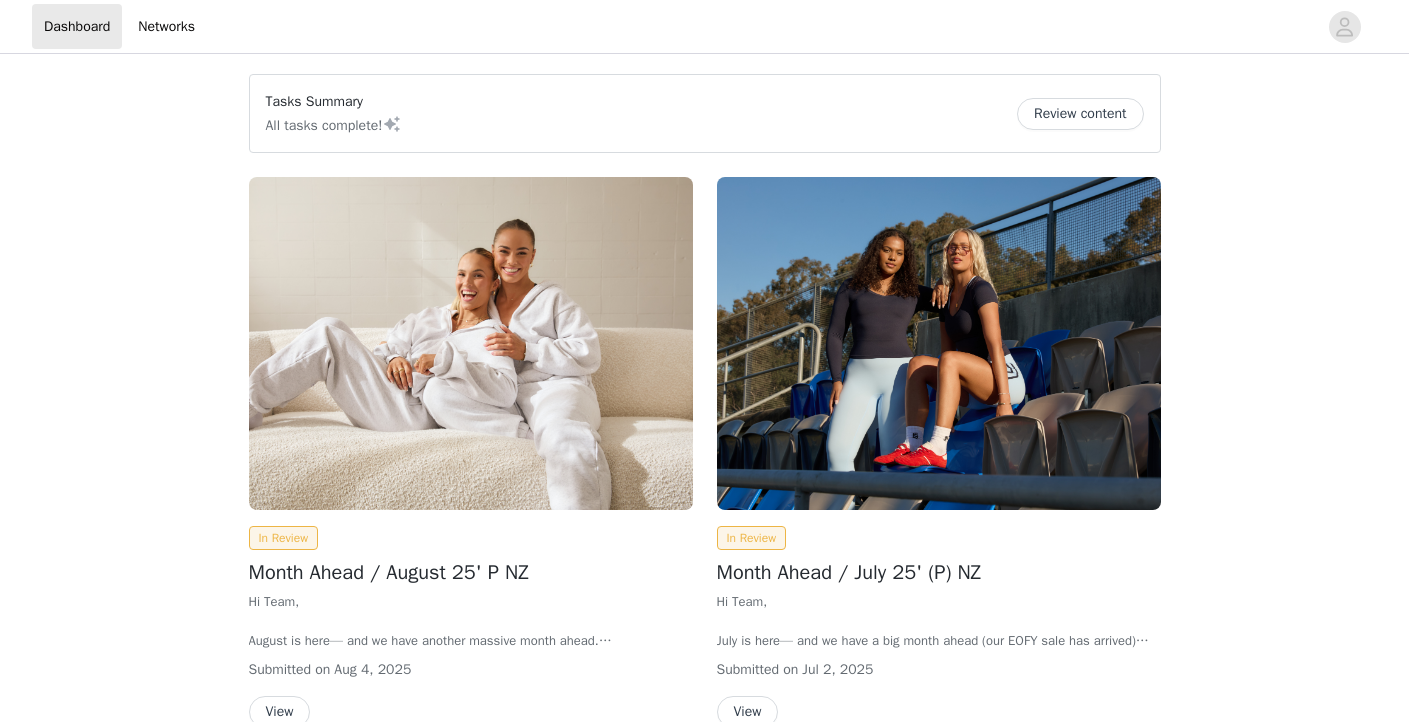 scroll, scrollTop: 0, scrollLeft: 0, axis: both 